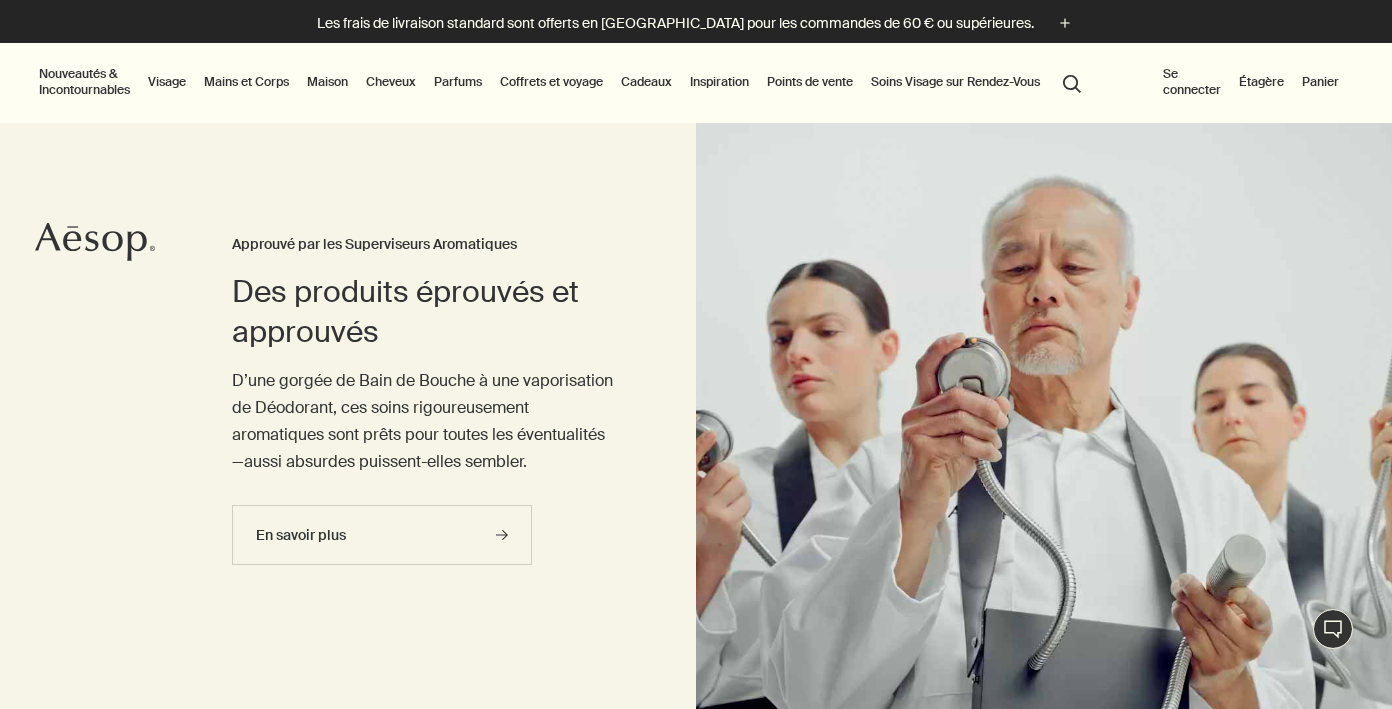 scroll, scrollTop: 0, scrollLeft: 0, axis: both 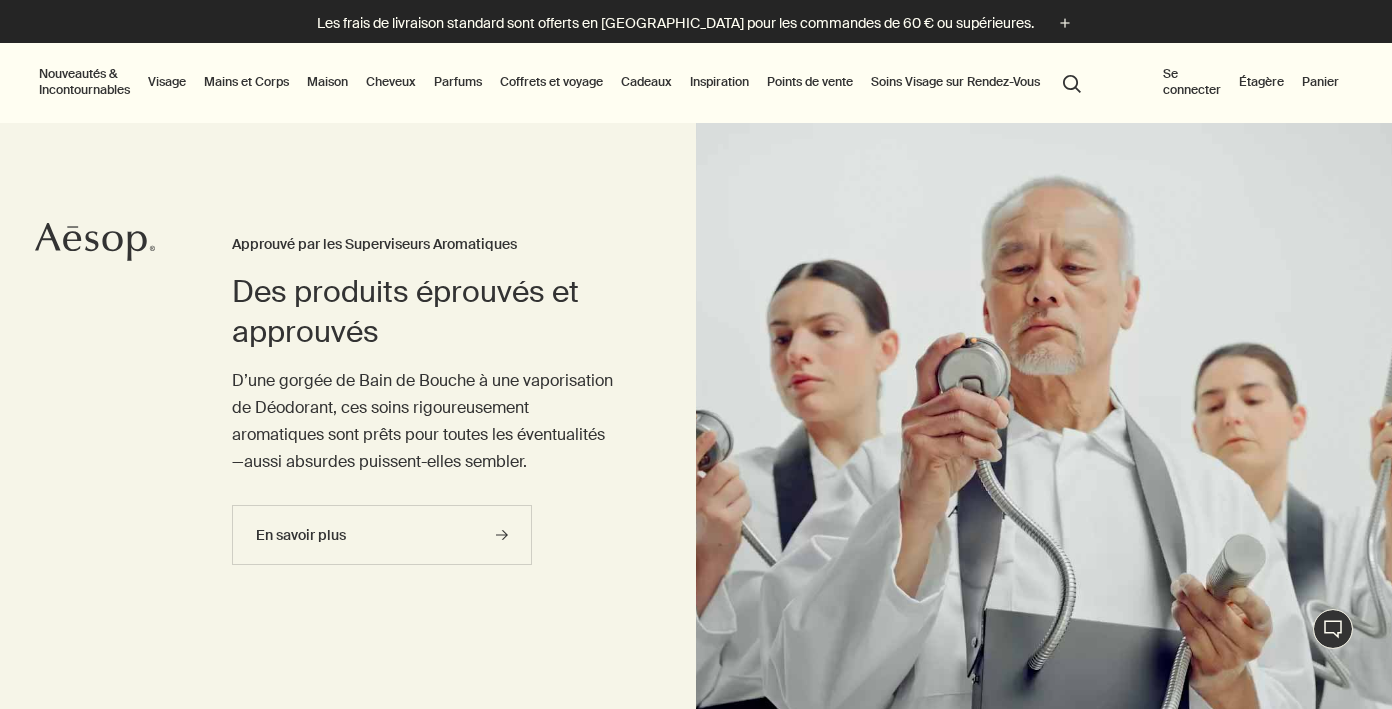 click on "Nouveautés & Incontournables" at bounding box center [84, 82] 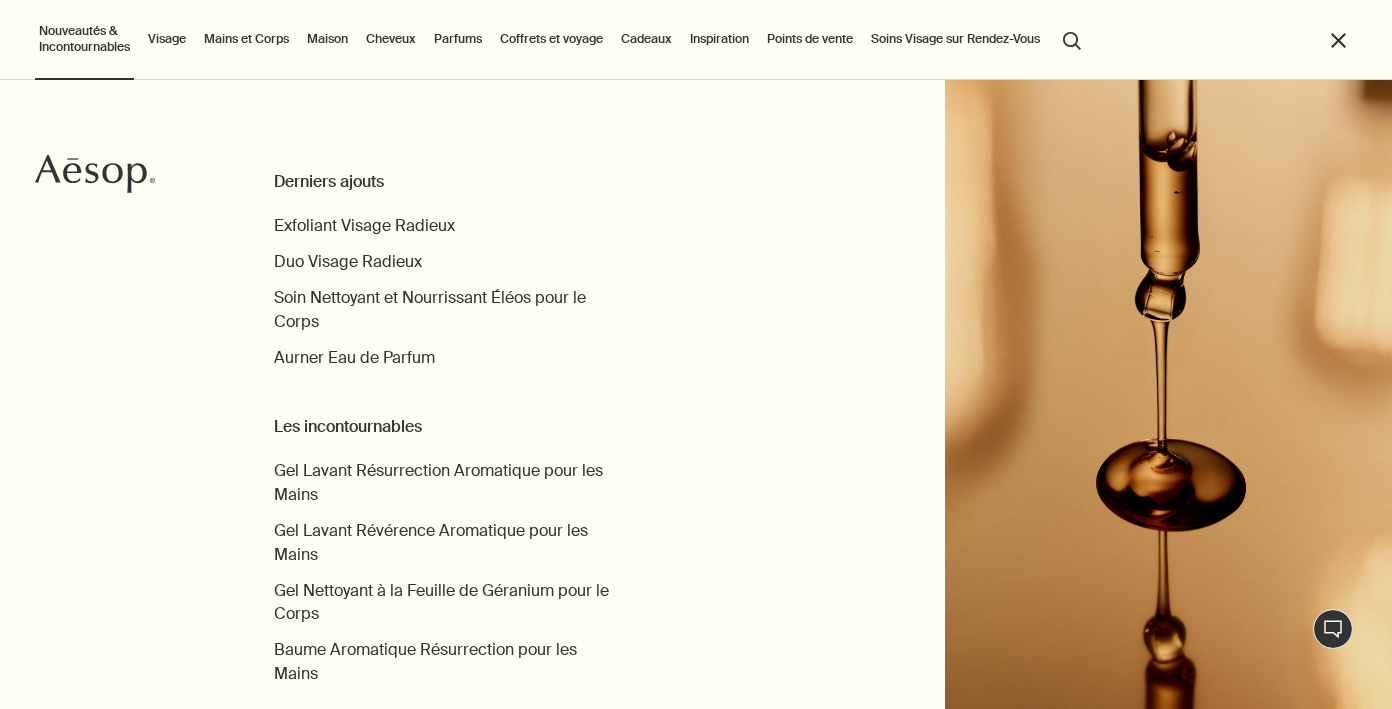click on "Derniers ajouts" at bounding box center (441, 182) 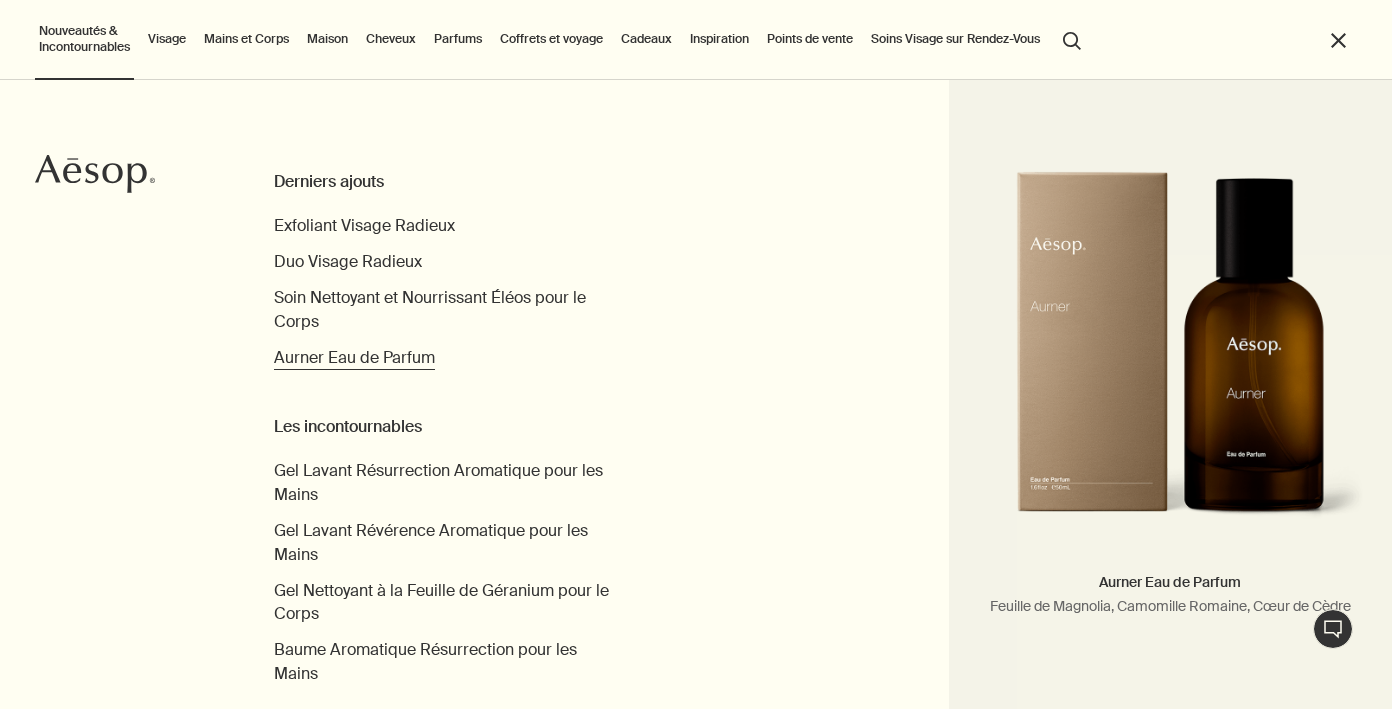 scroll, scrollTop: 0, scrollLeft: 0, axis: both 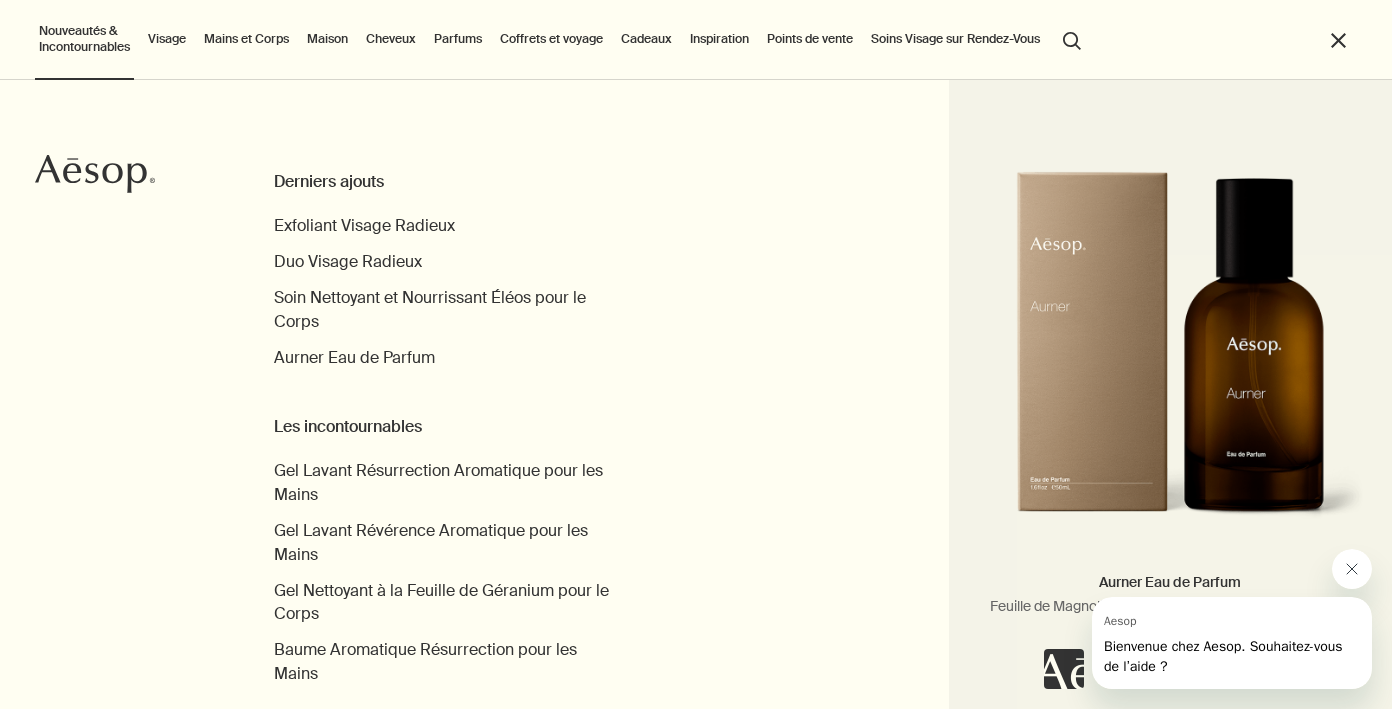click 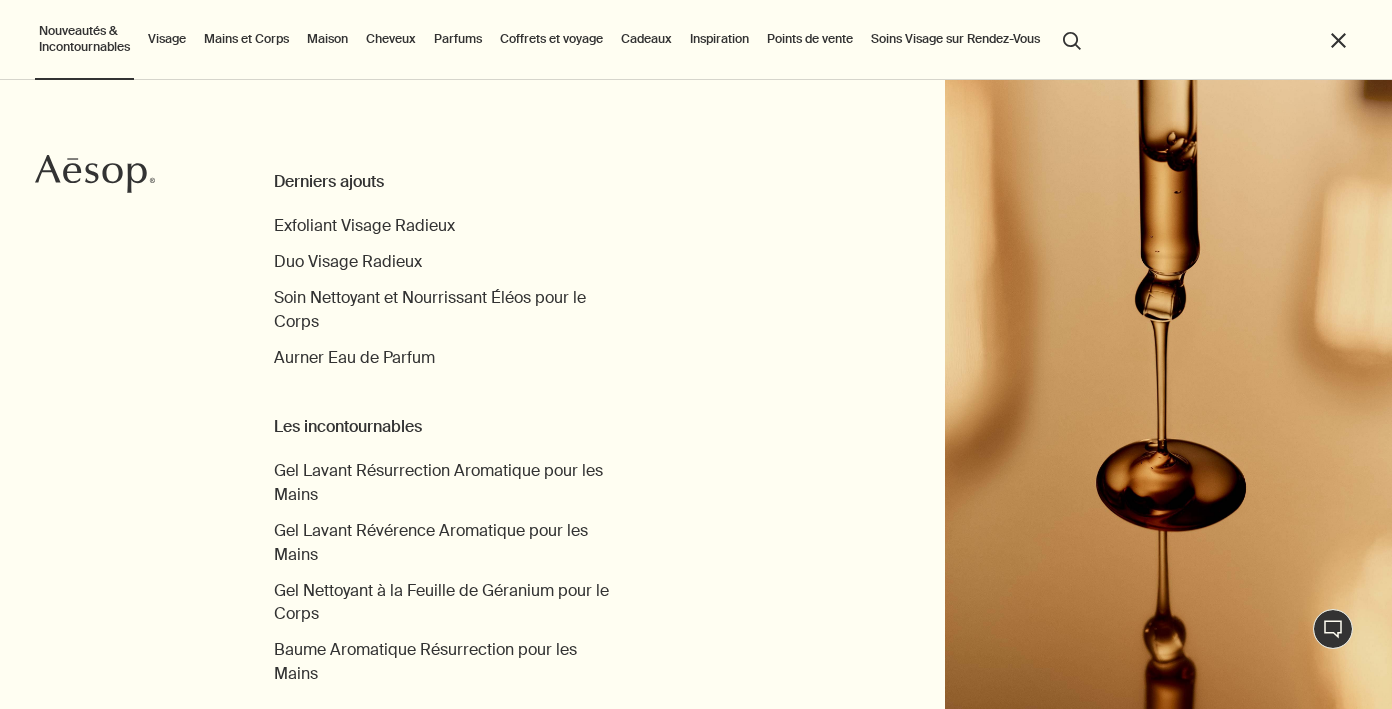 click on "Maison" at bounding box center (327, 39) 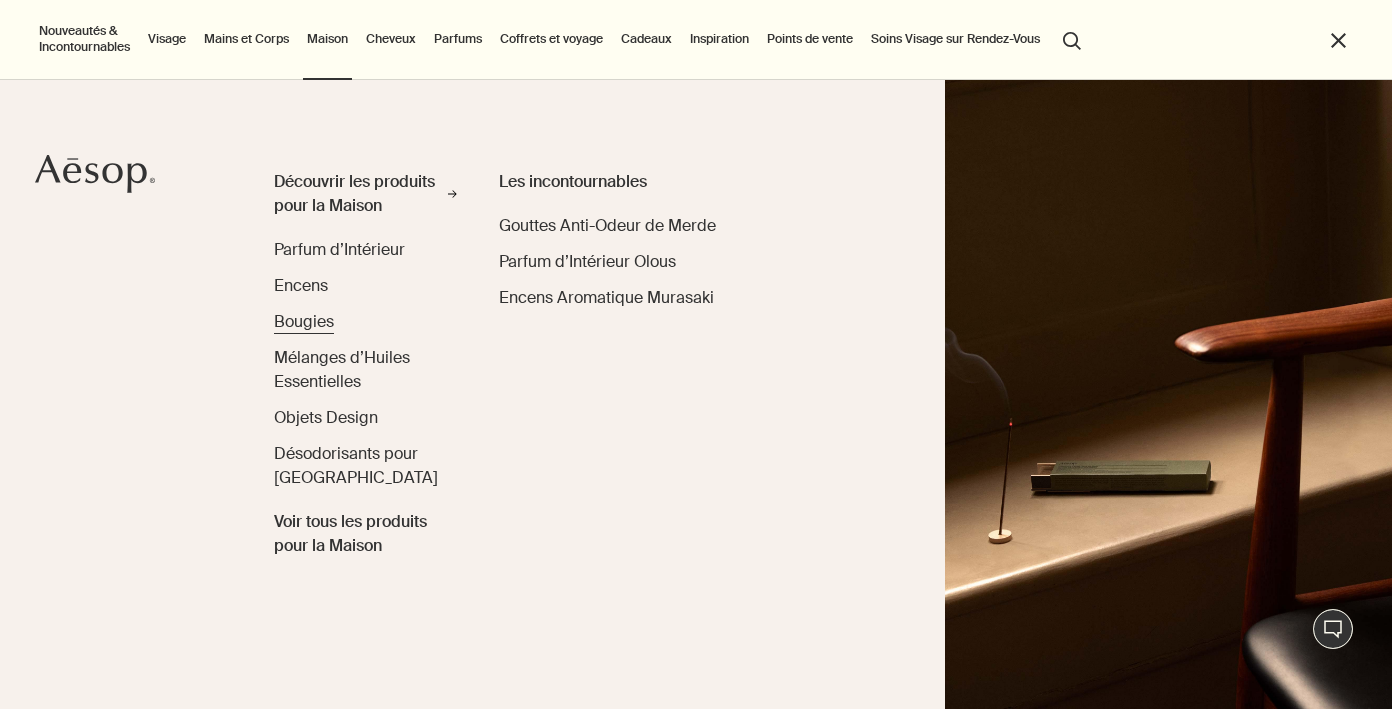 click on "Bougies" at bounding box center (304, 321) 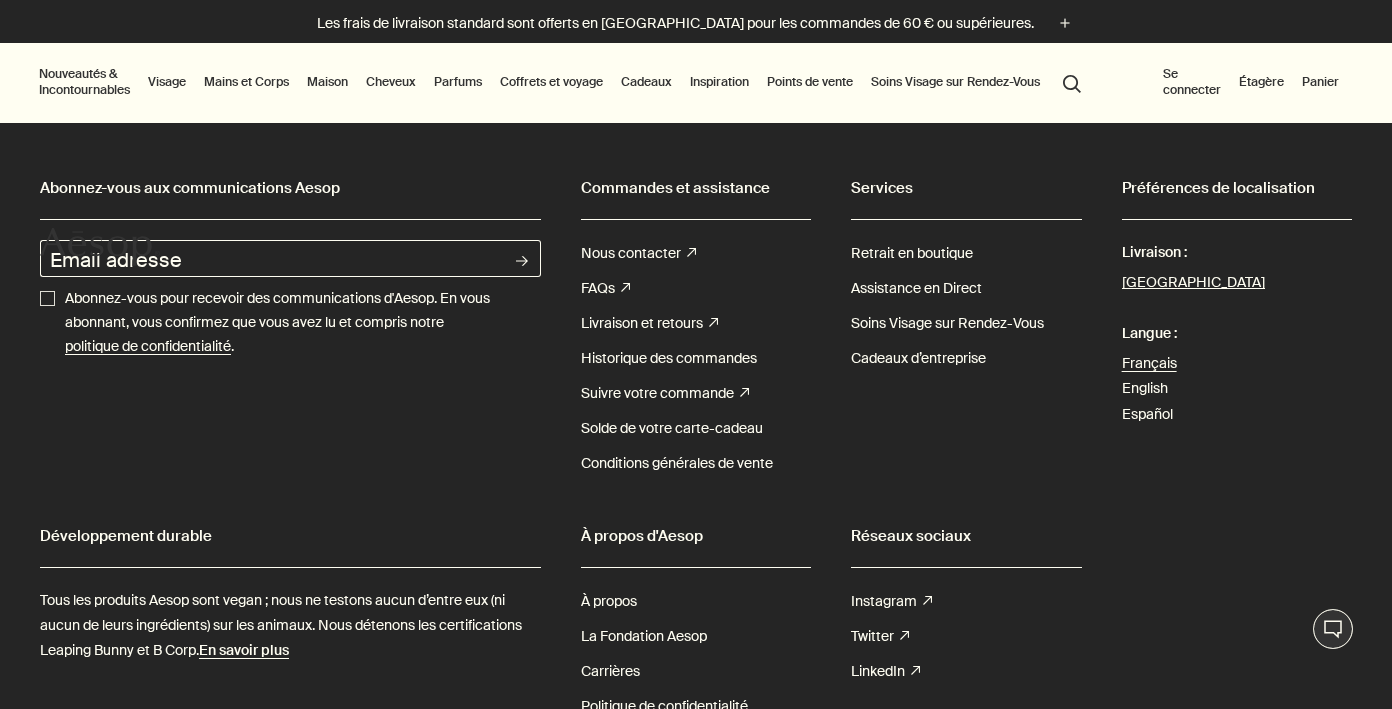 scroll, scrollTop: 0, scrollLeft: 0, axis: both 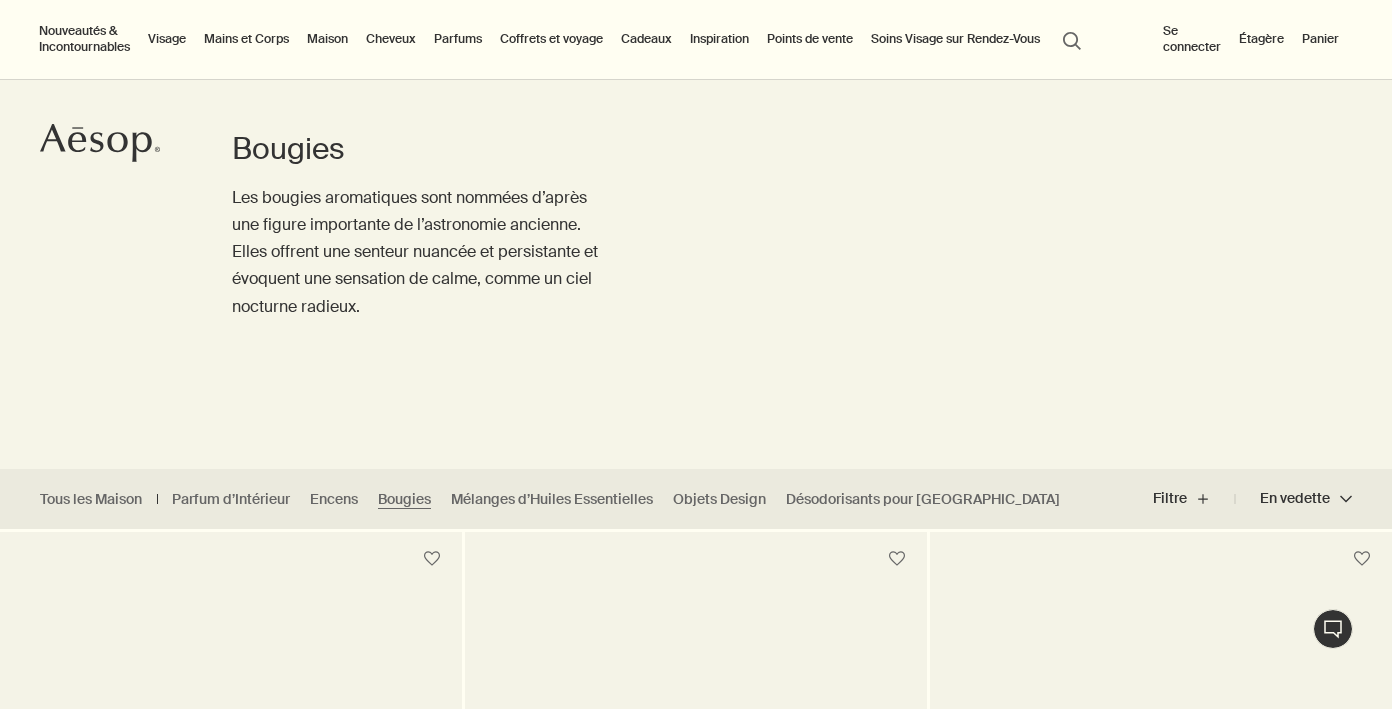 click on "Maison" at bounding box center [327, 39] 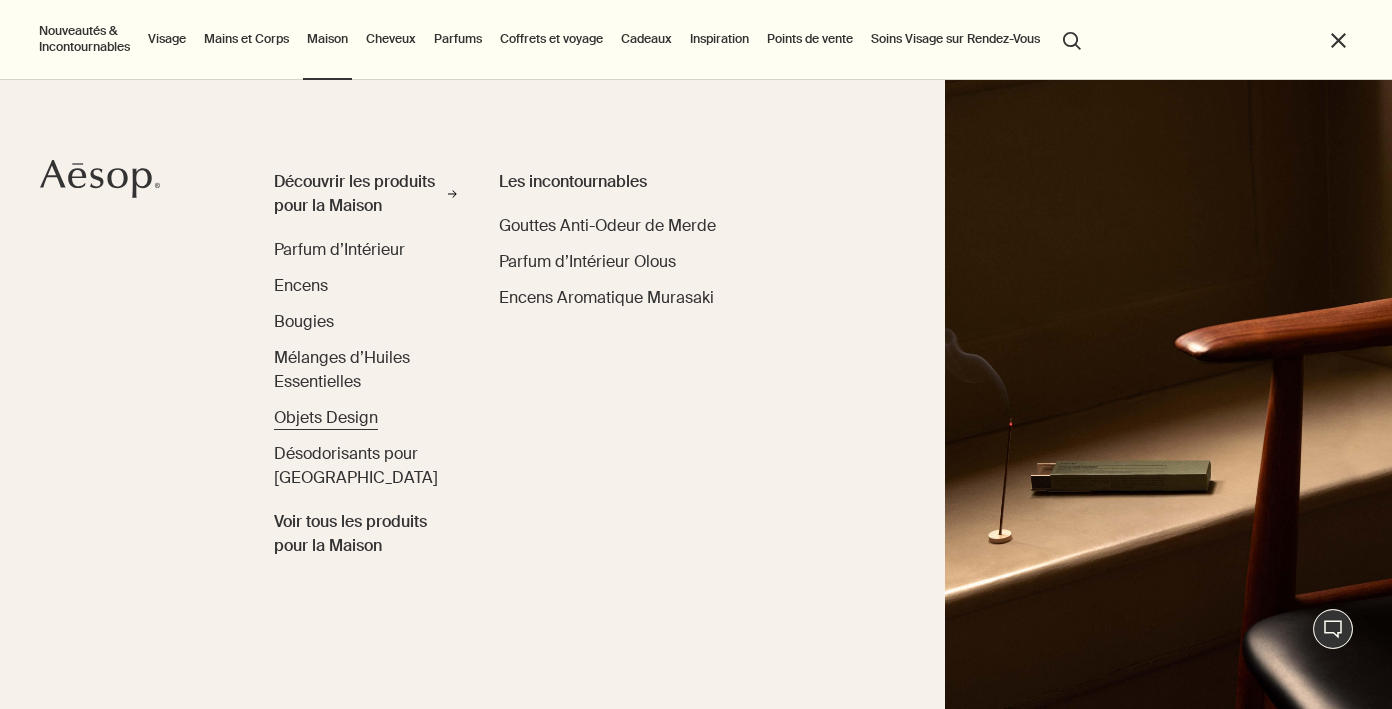 click on "Objets Design" at bounding box center (326, 417) 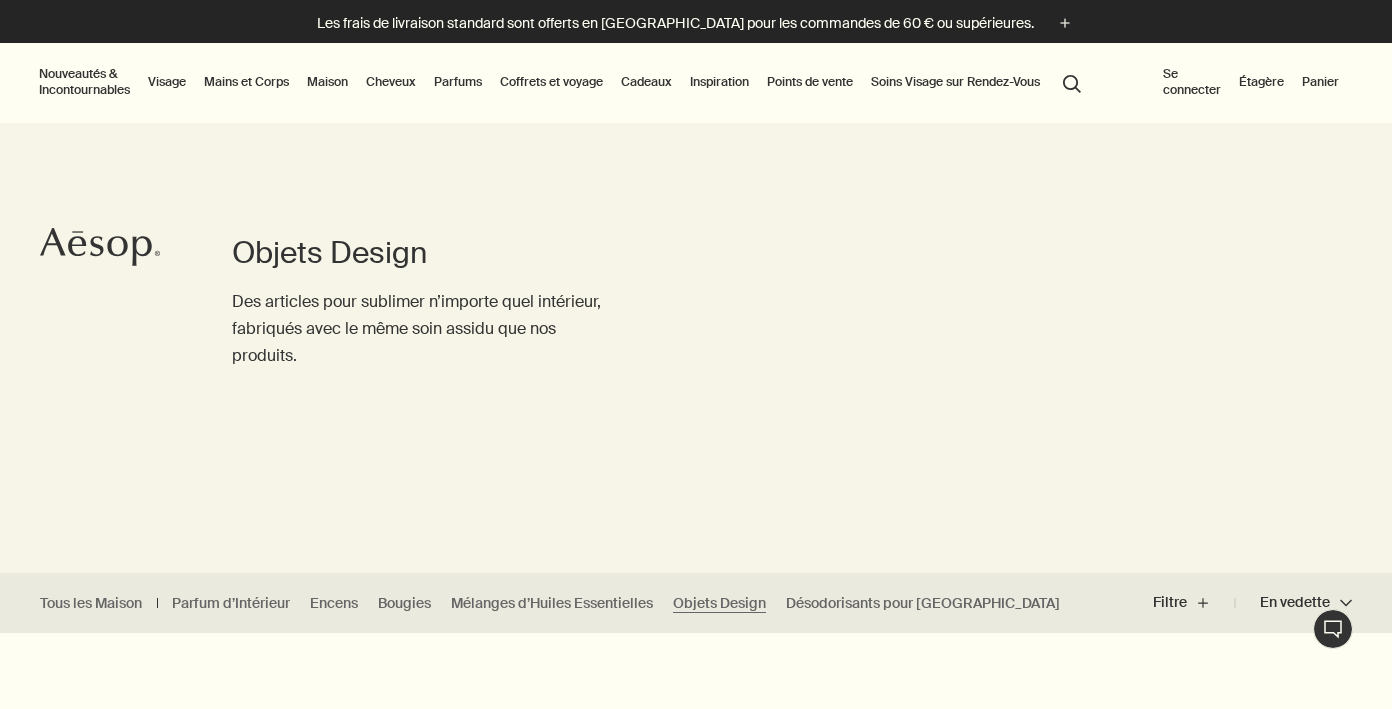 scroll, scrollTop: 0, scrollLeft: 0, axis: both 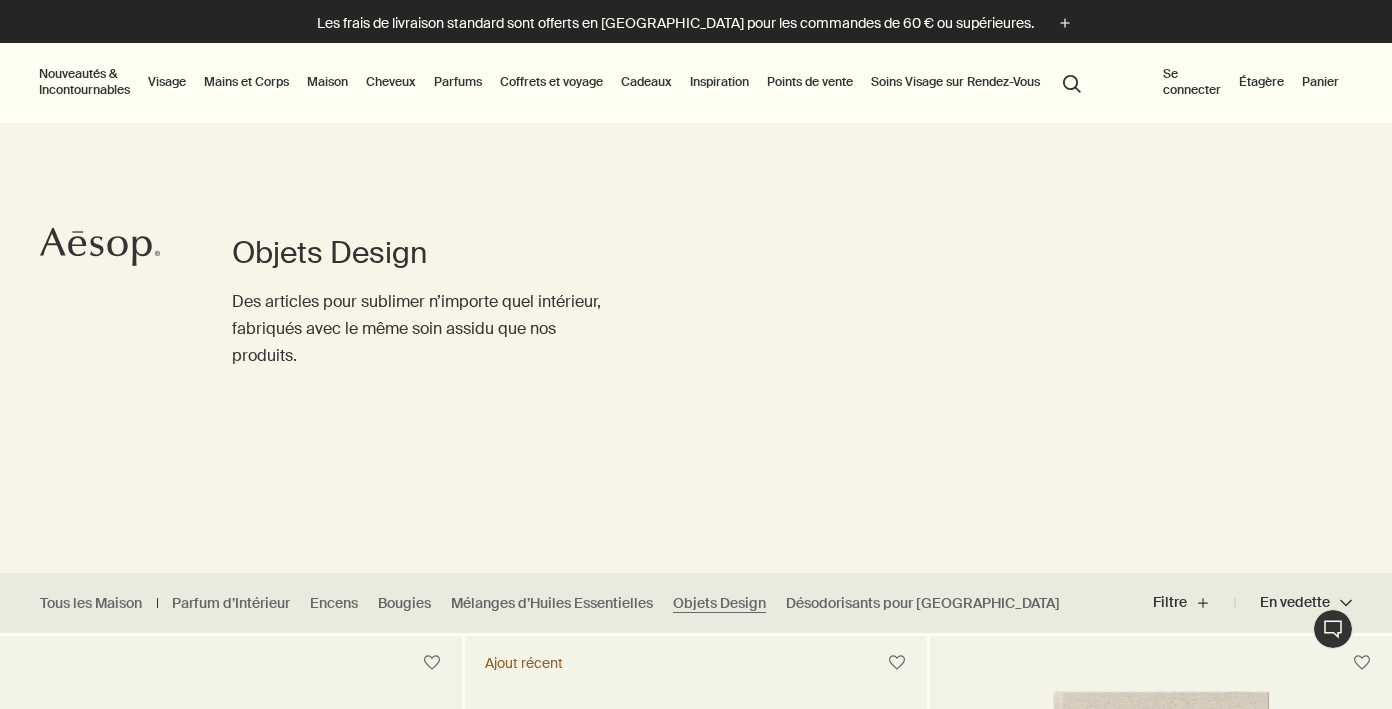 click on "Maison" at bounding box center (327, 82) 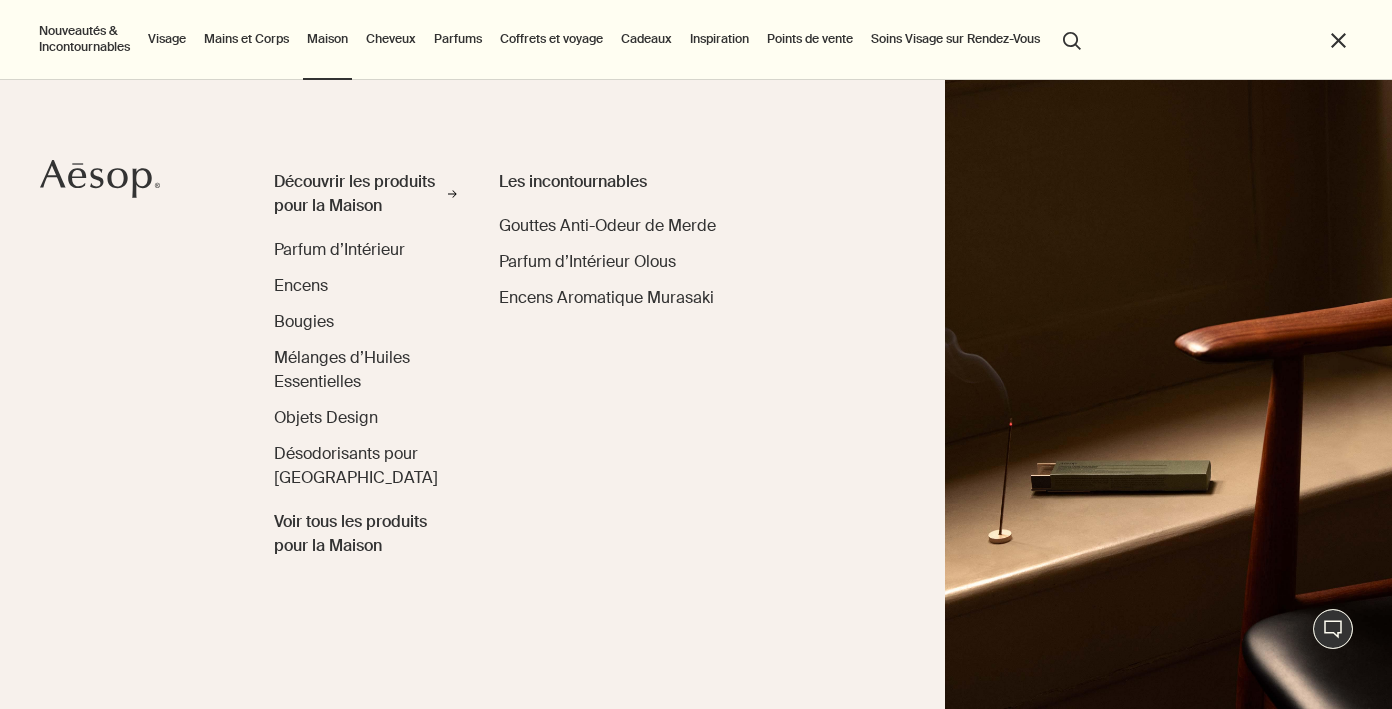 click on "Coffrets et voyage" at bounding box center [551, 39] 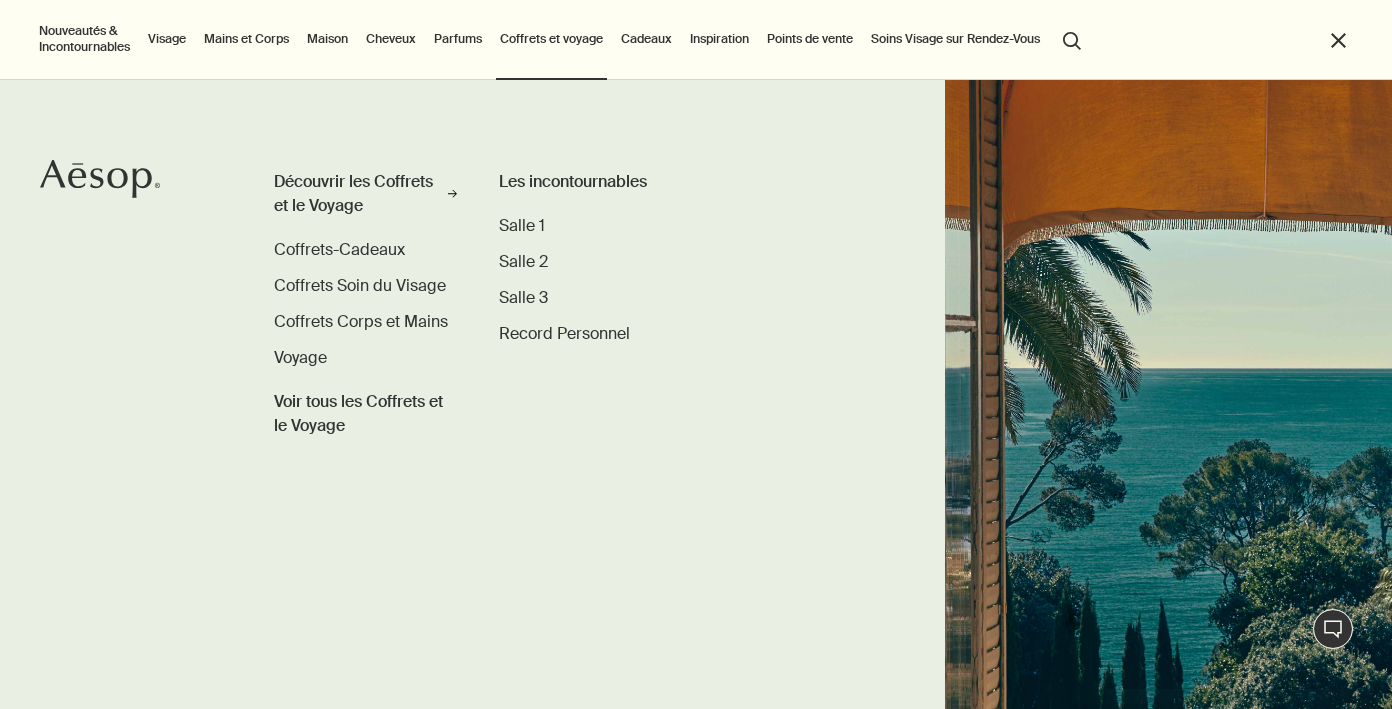 scroll, scrollTop: 0, scrollLeft: 0, axis: both 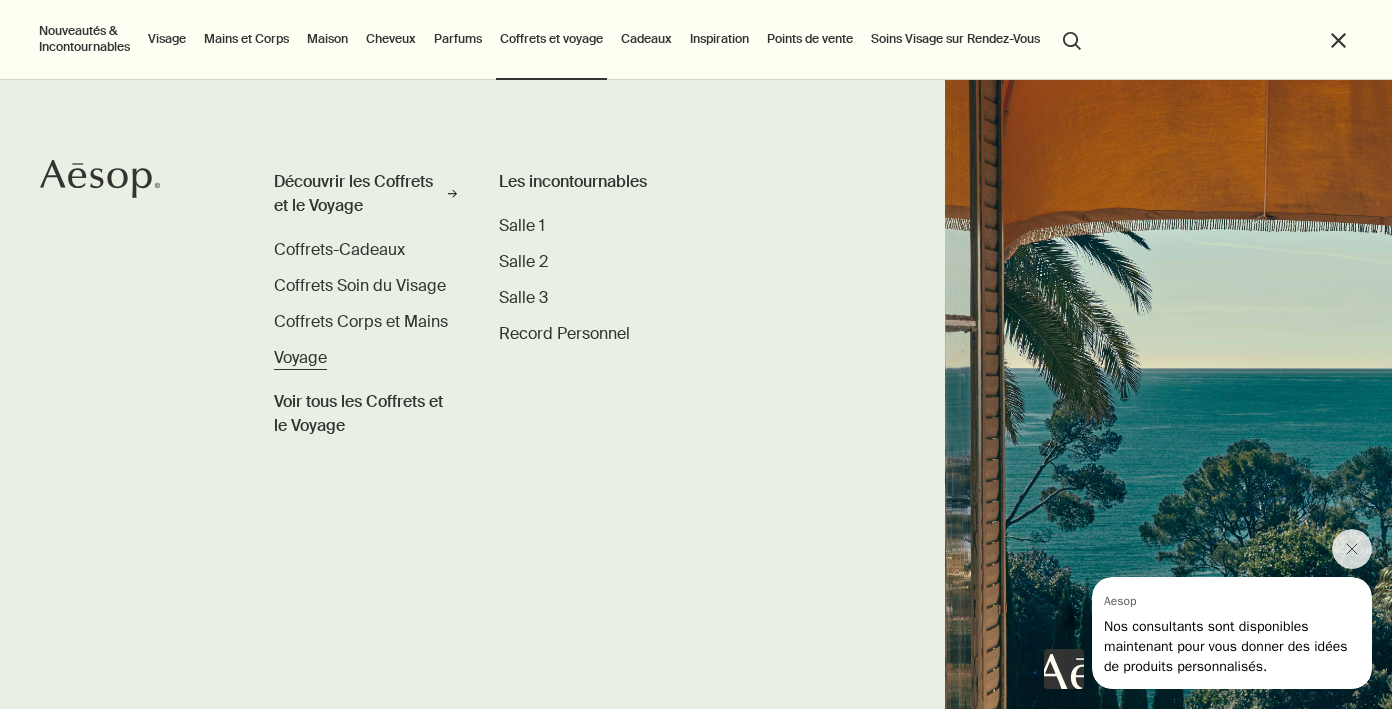 click on "Voyage" at bounding box center (300, 357) 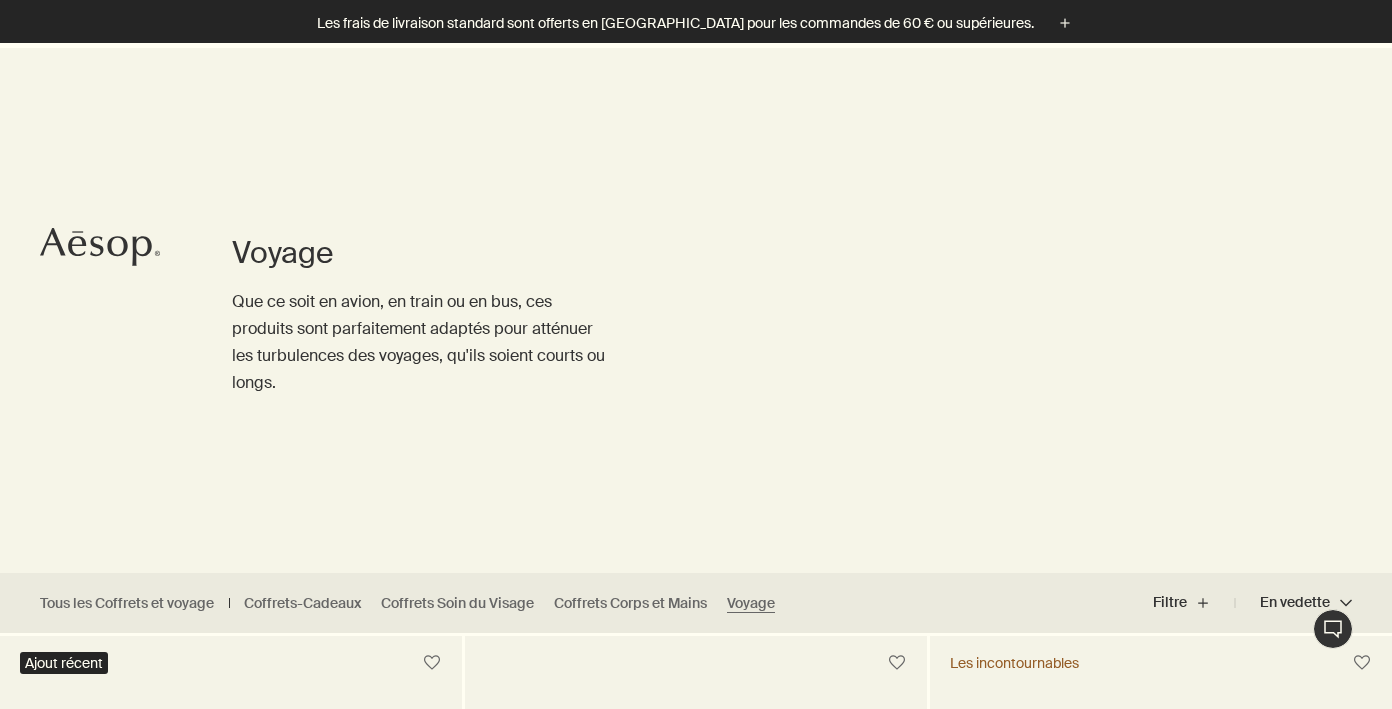 scroll, scrollTop: 562, scrollLeft: 0, axis: vertical 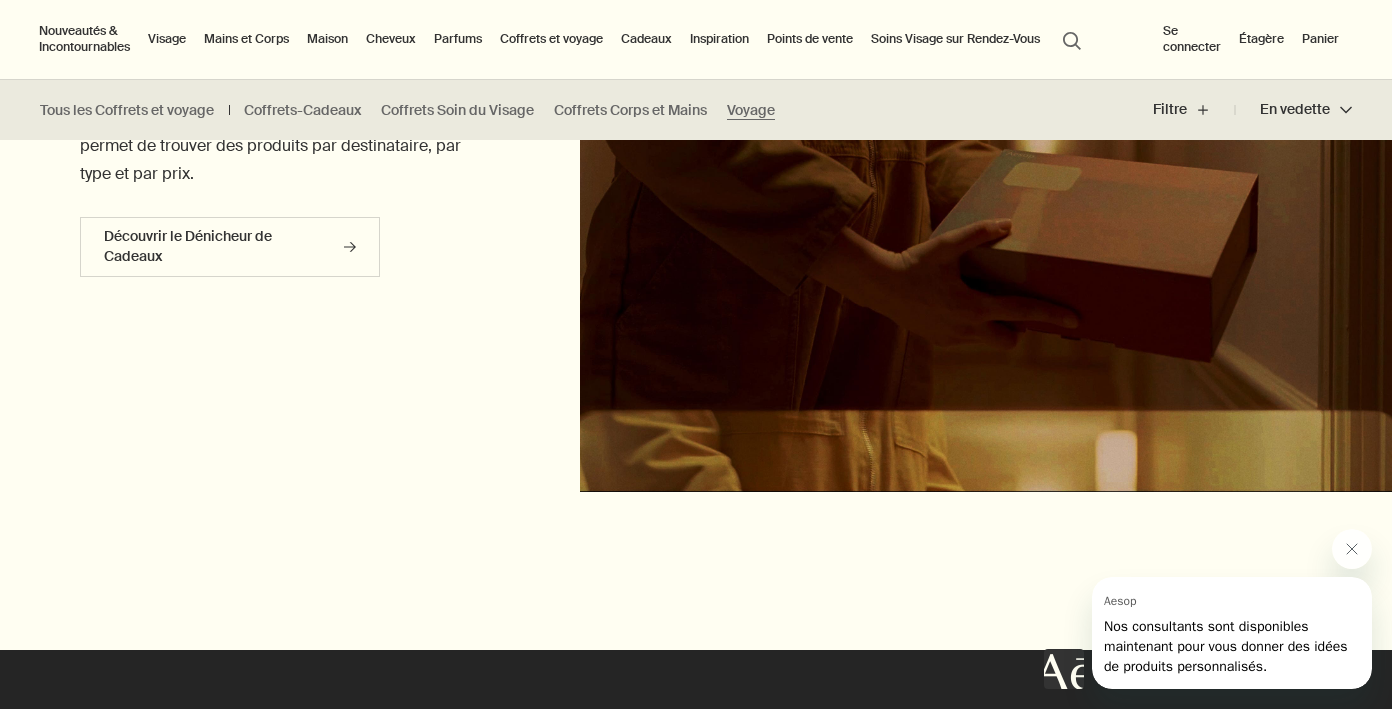 click on "Visage" at bounding box center [167, 39] 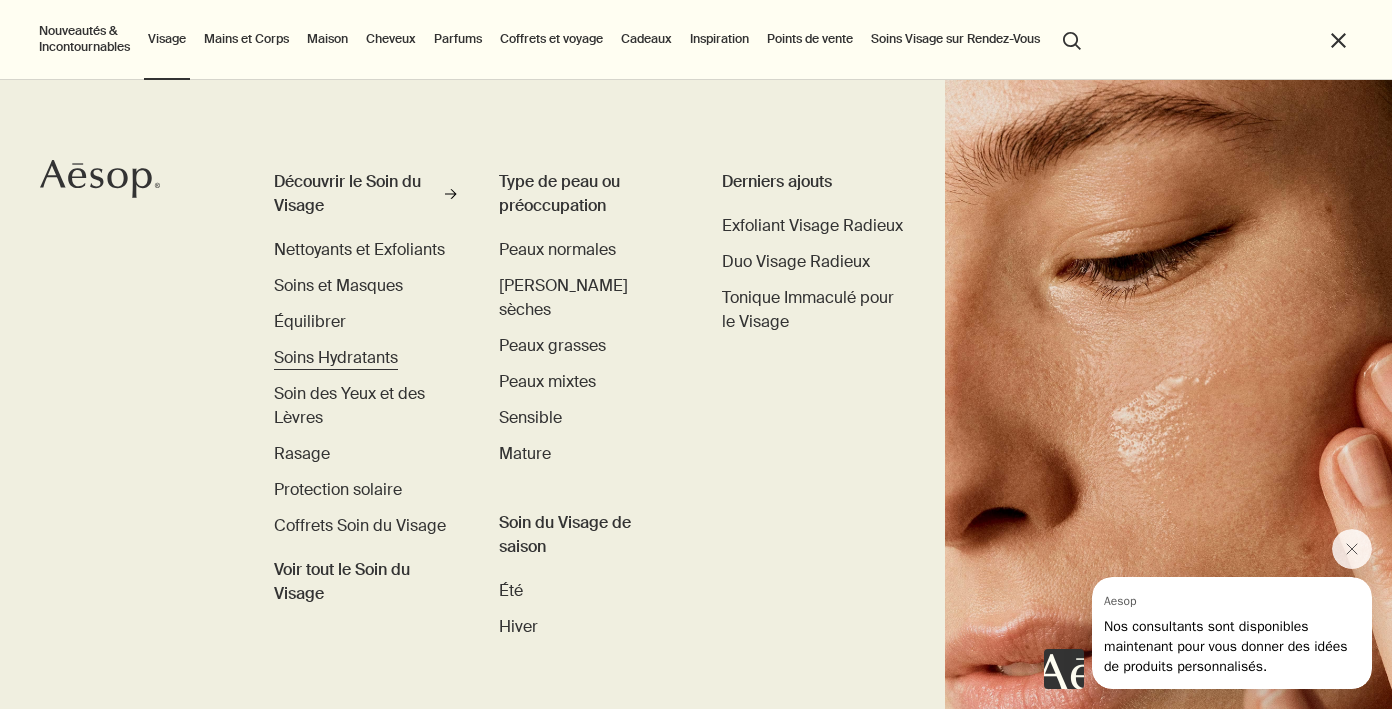 click on "Soins Hydratants" at bounding box center [336, 357] 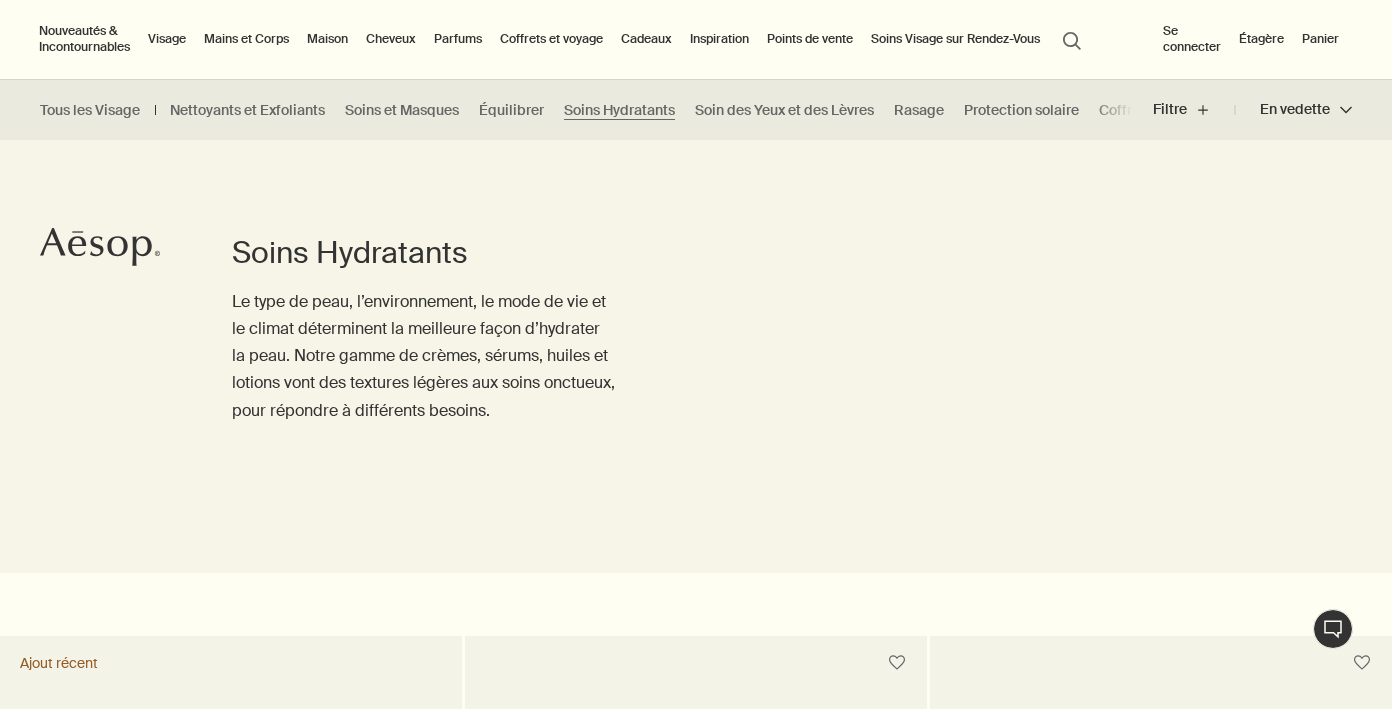 scroll, scrollTop: 614, scrollLeft: 0, axis: vertical 